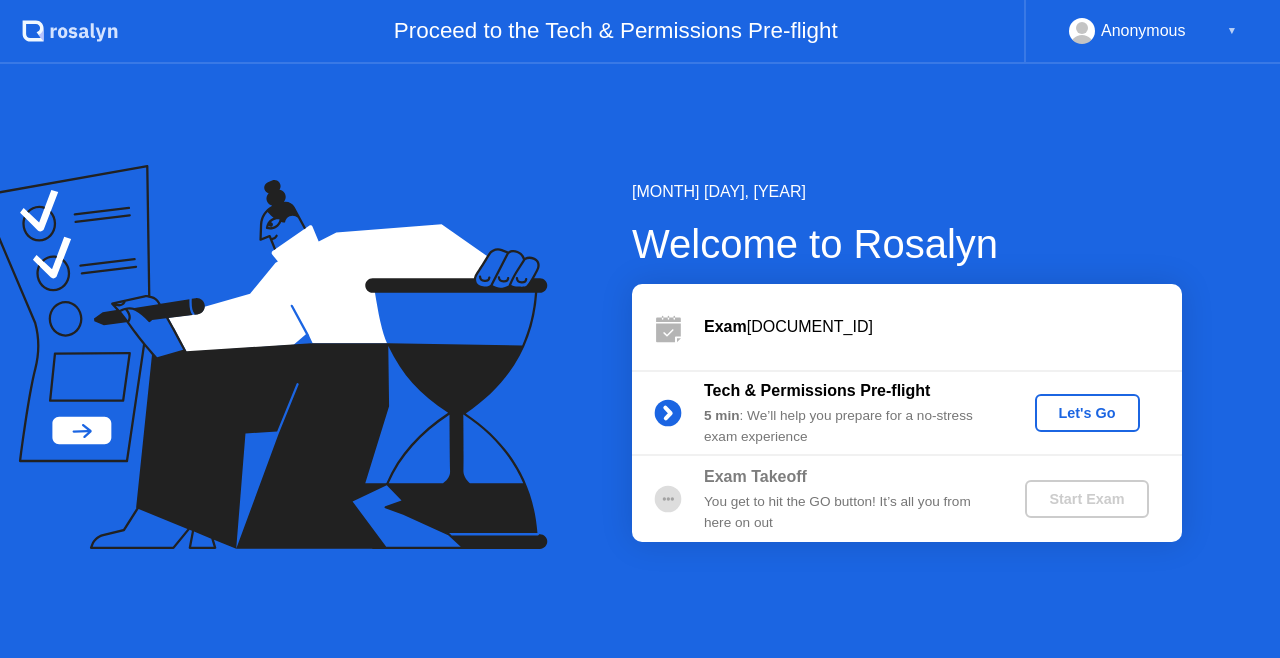 scroll, scrollTop: 0, scrollLeft: 0, axis: both 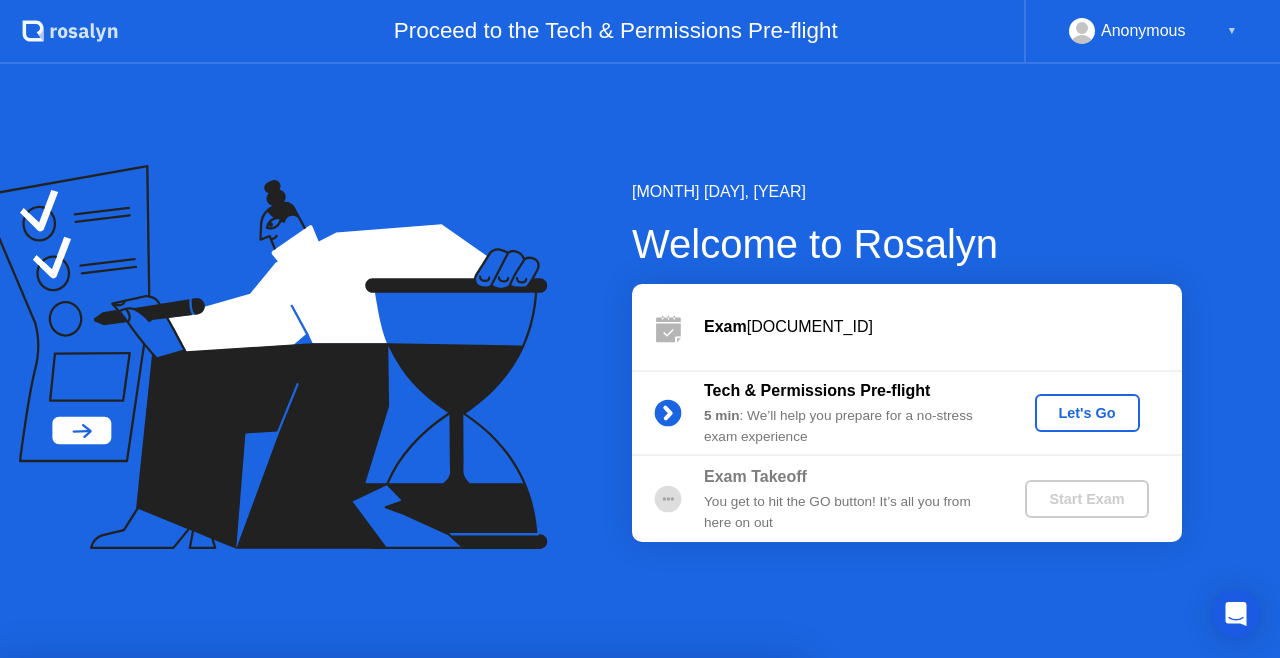 click at bounding box center (640, 658) 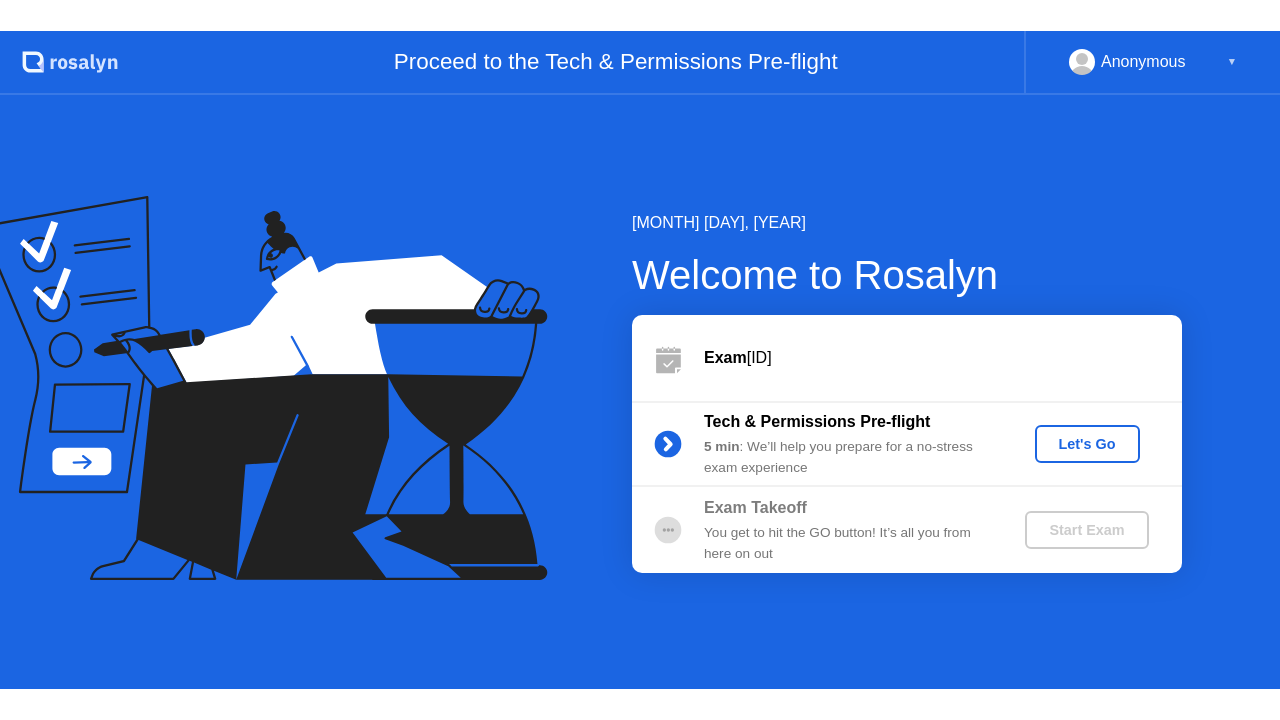 scroll, scrollTop: 0, scrollLeft: 0, axis: both 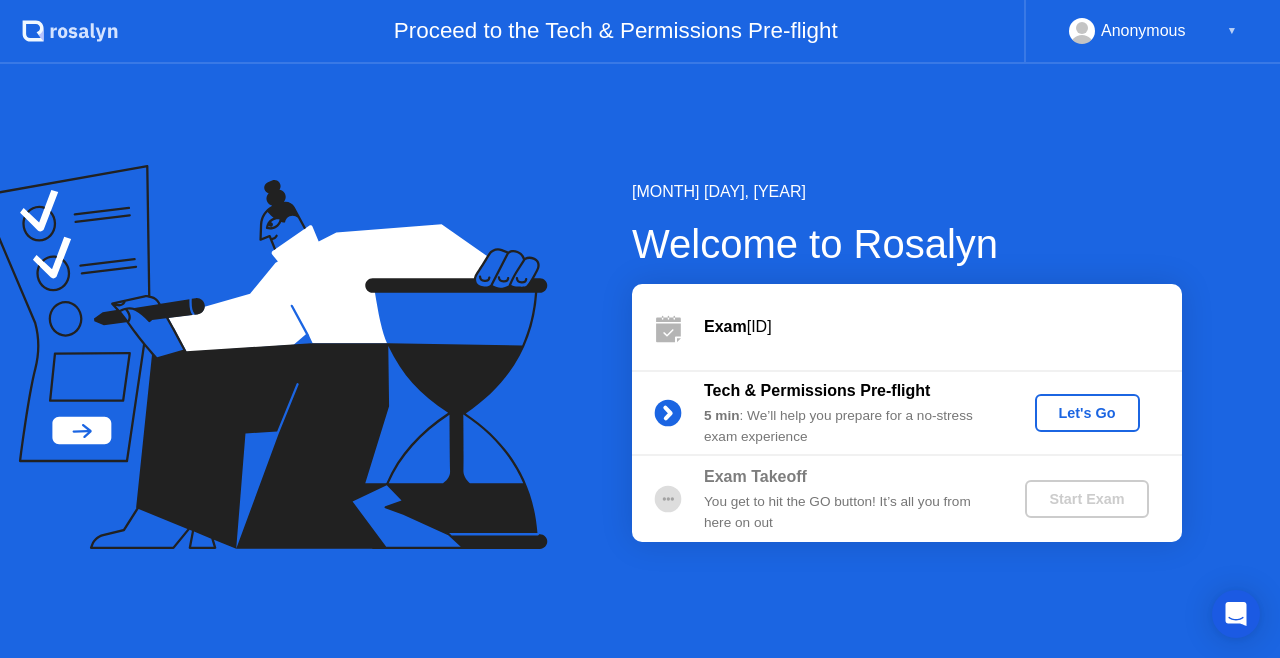 click on "Start Exam" 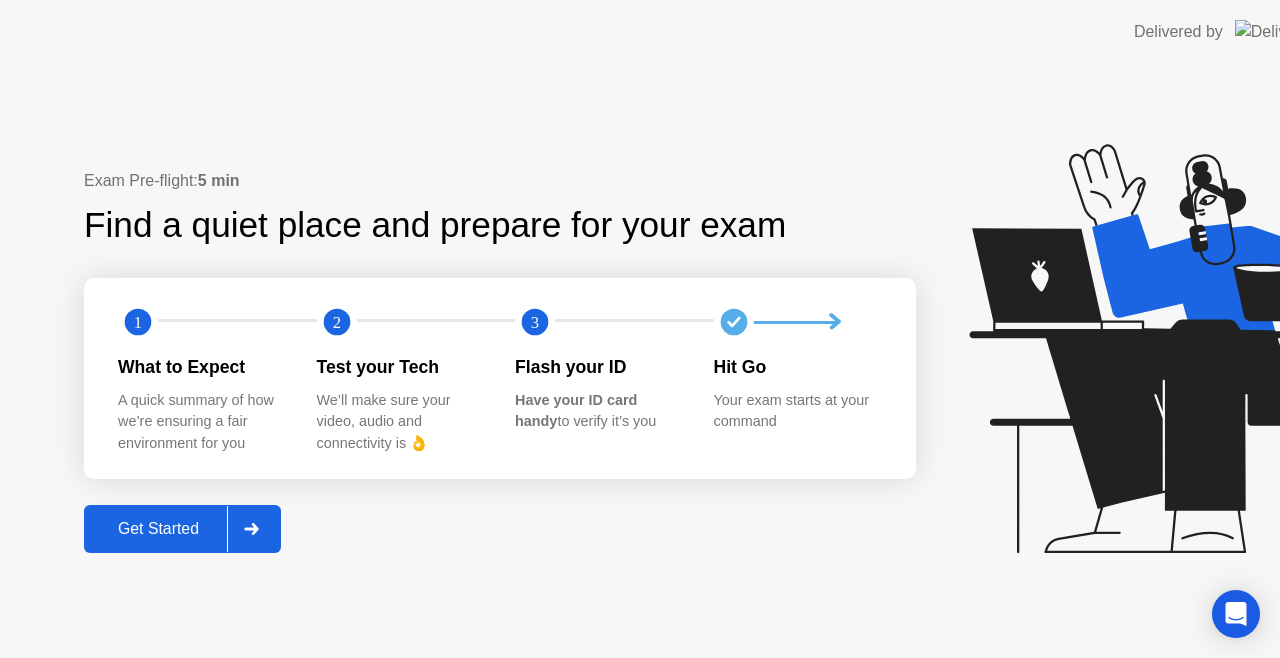click 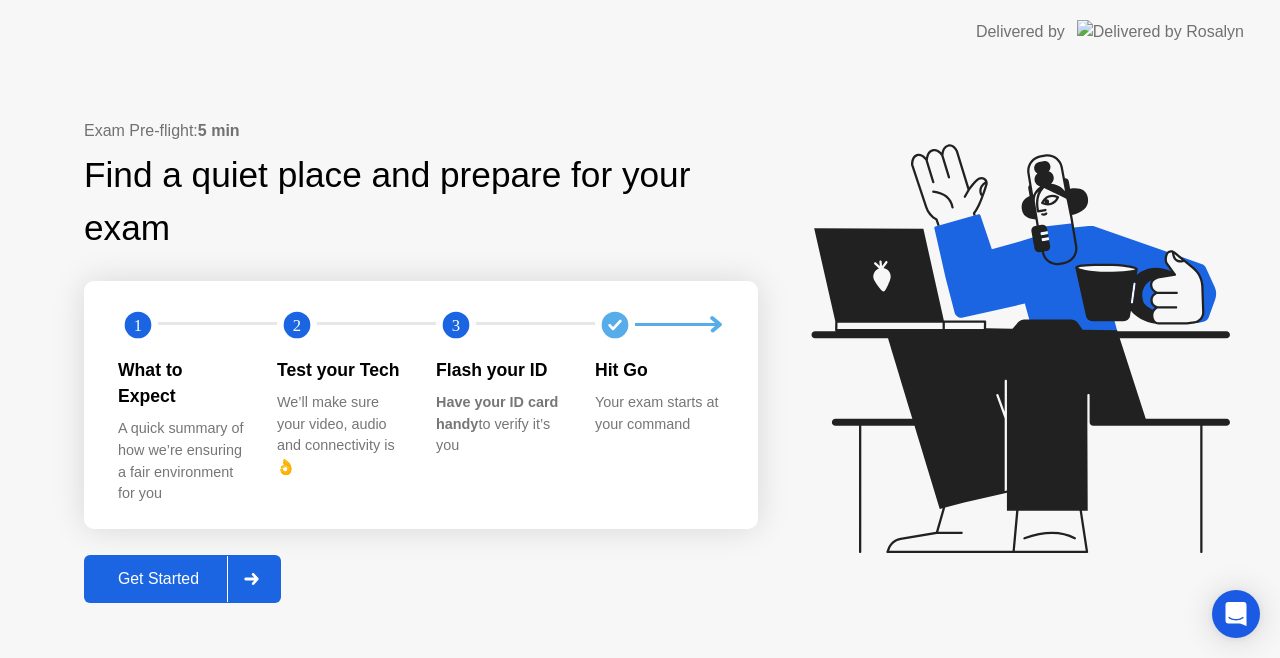 click 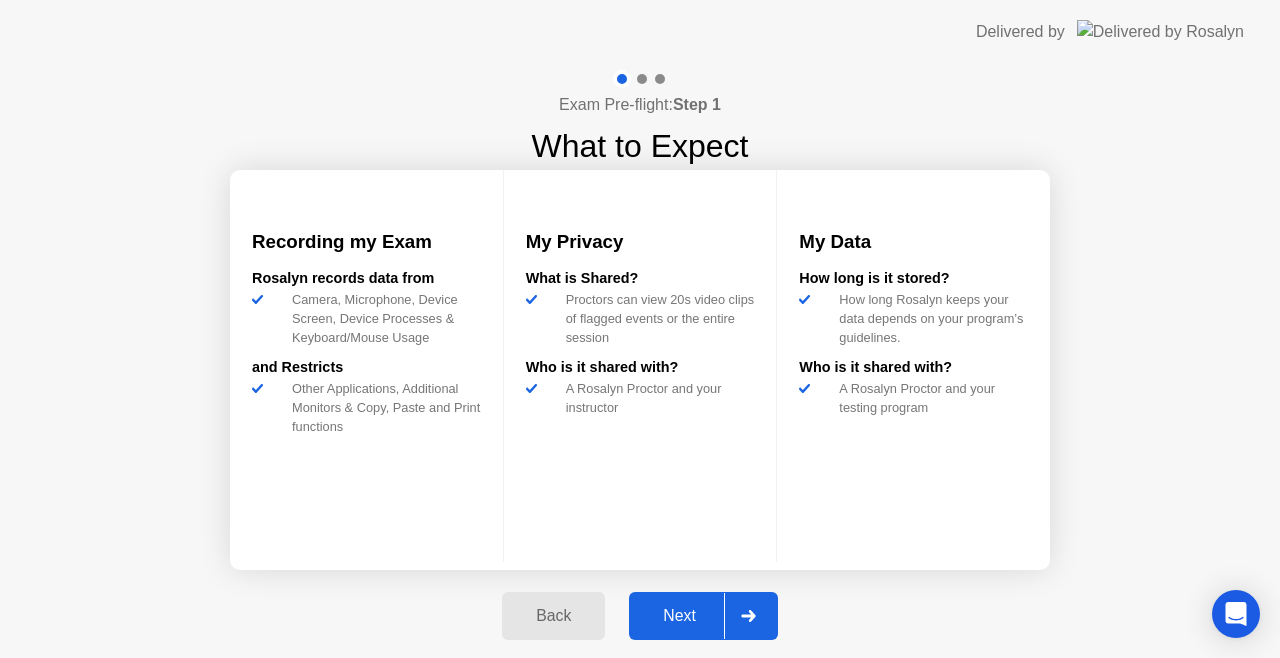 click 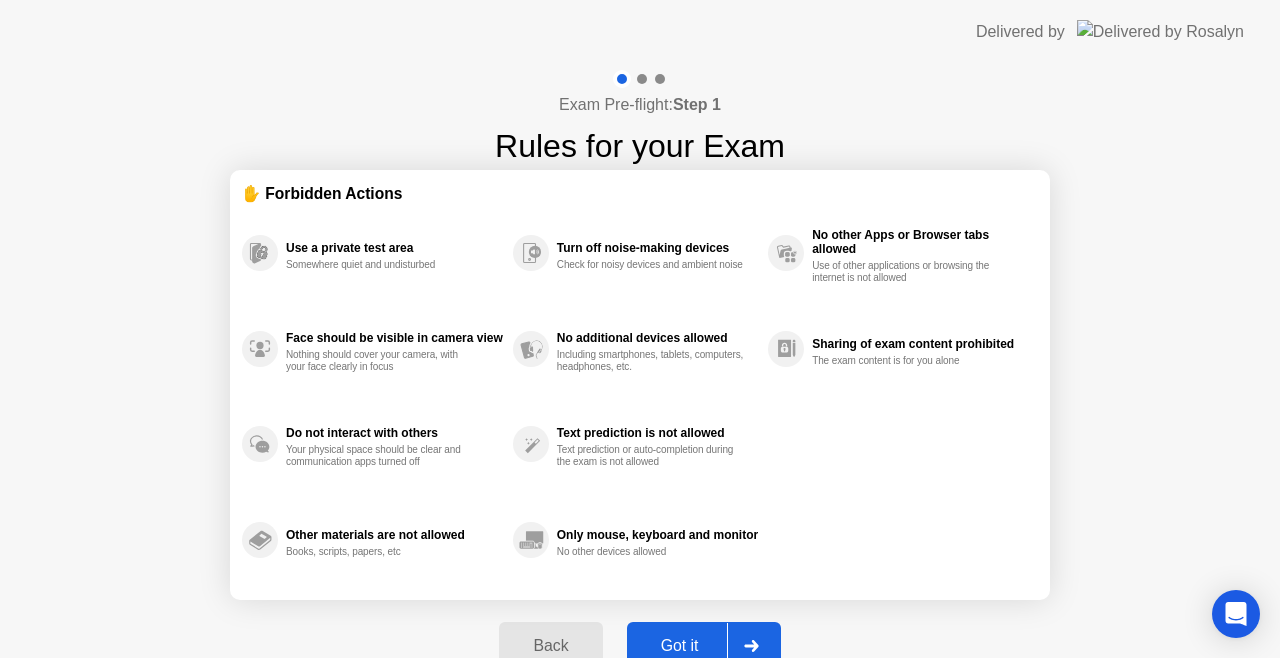 click 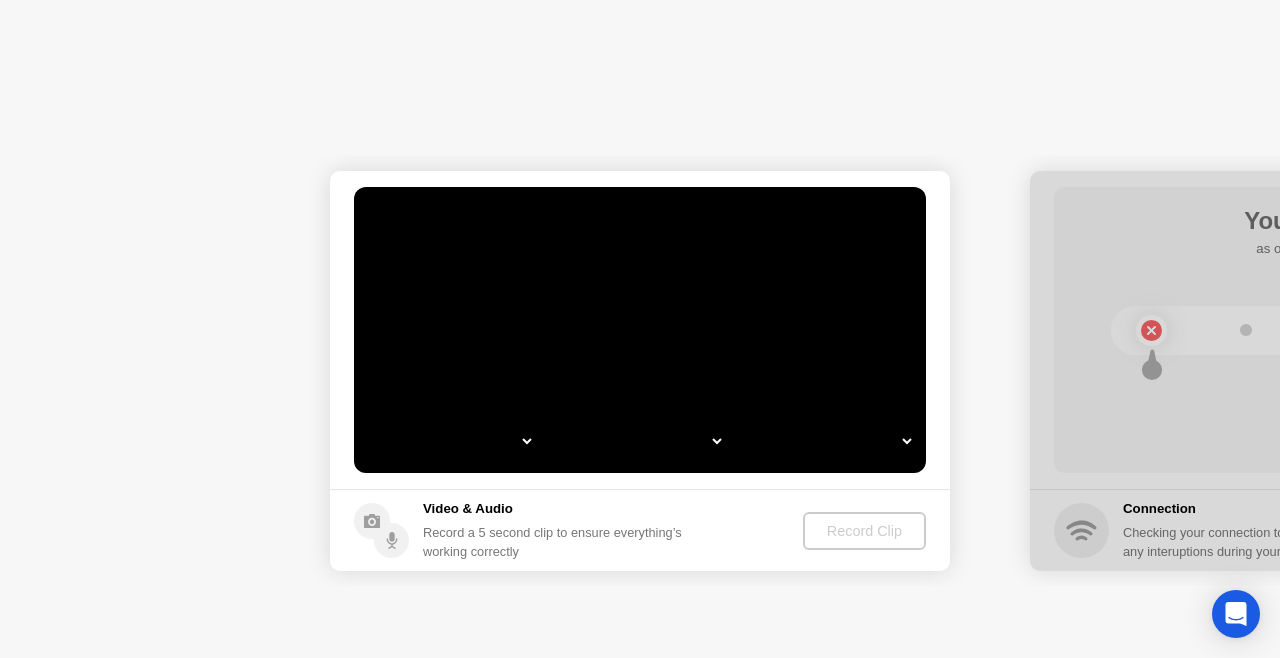 select on "**********" 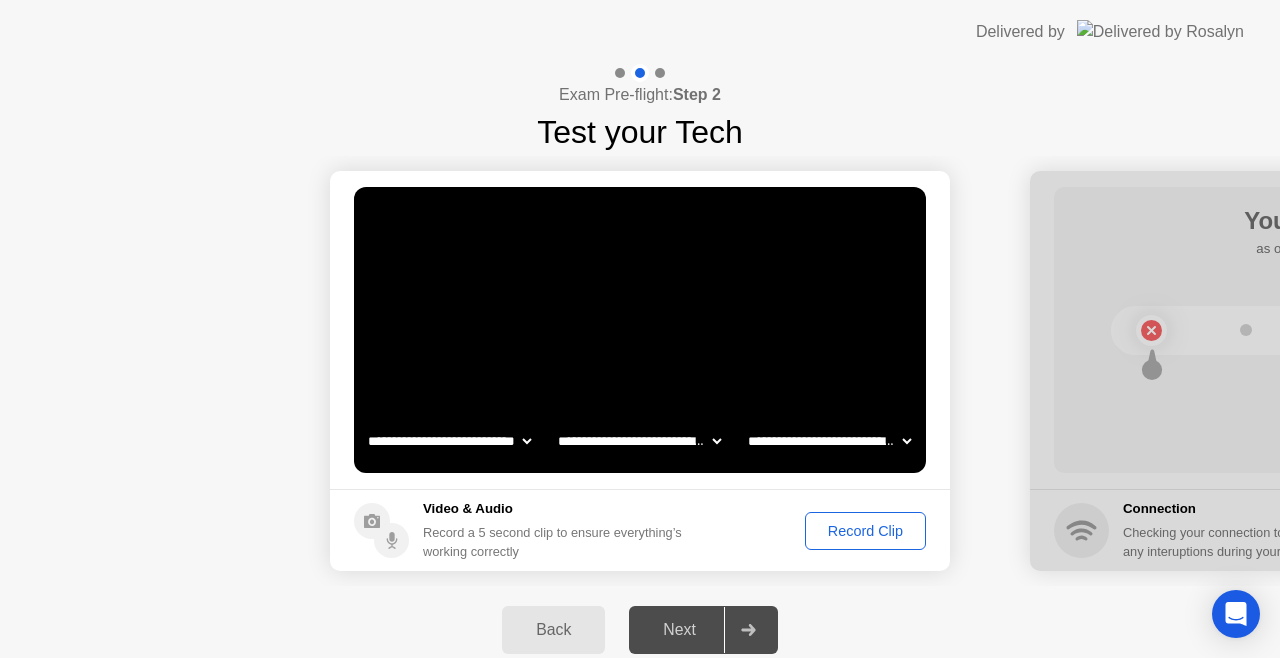 click 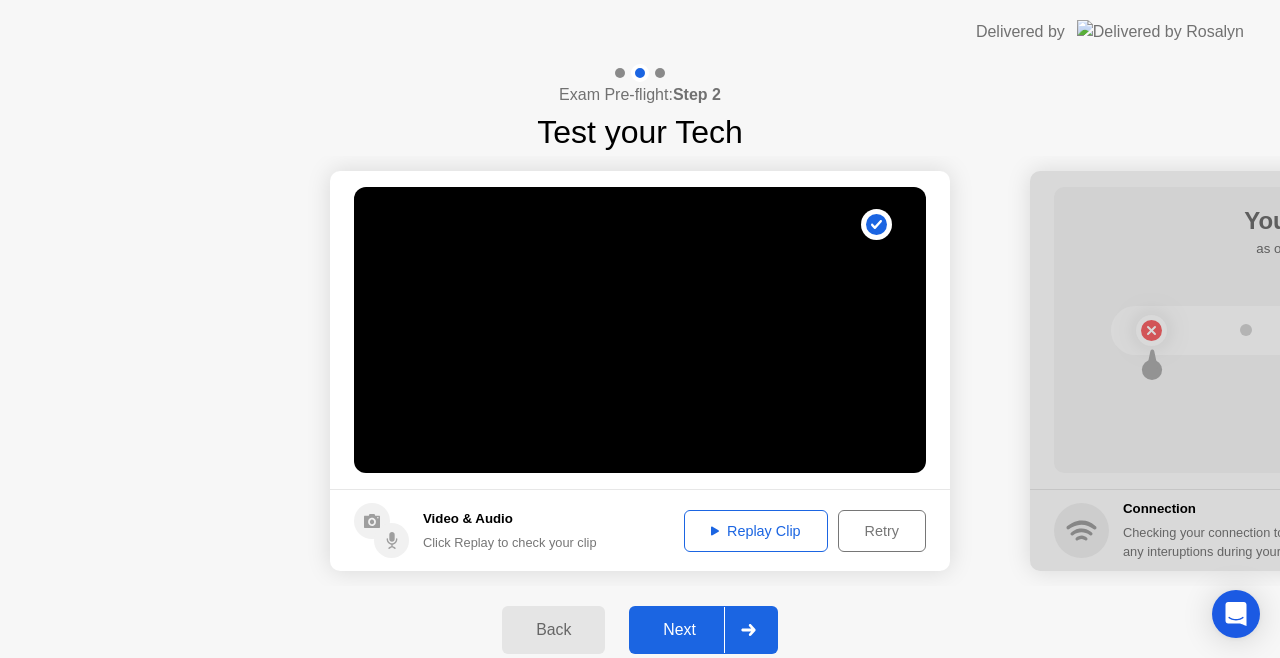 click on "Next" 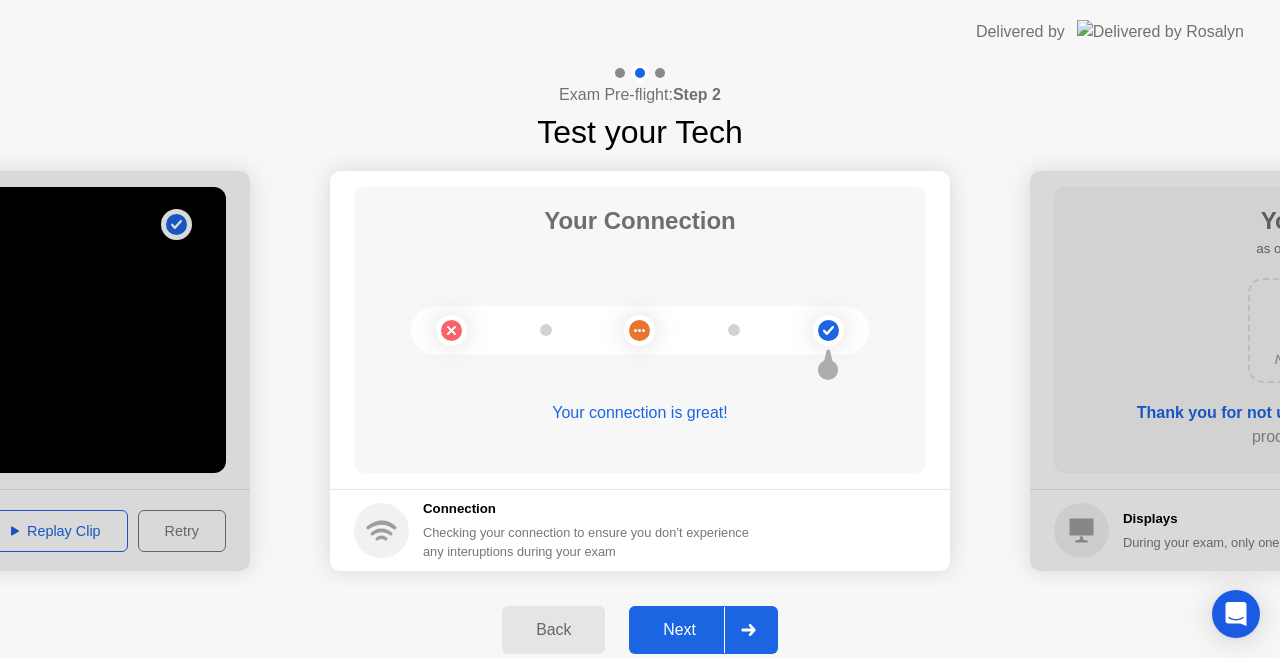 click 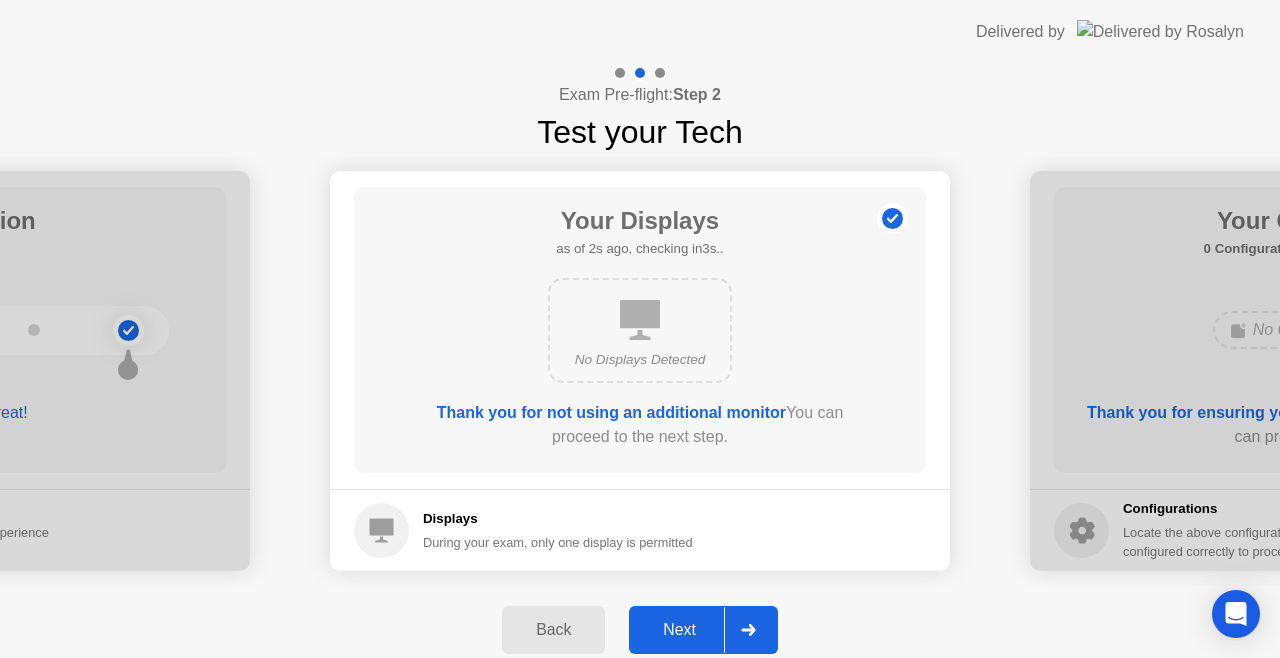 click 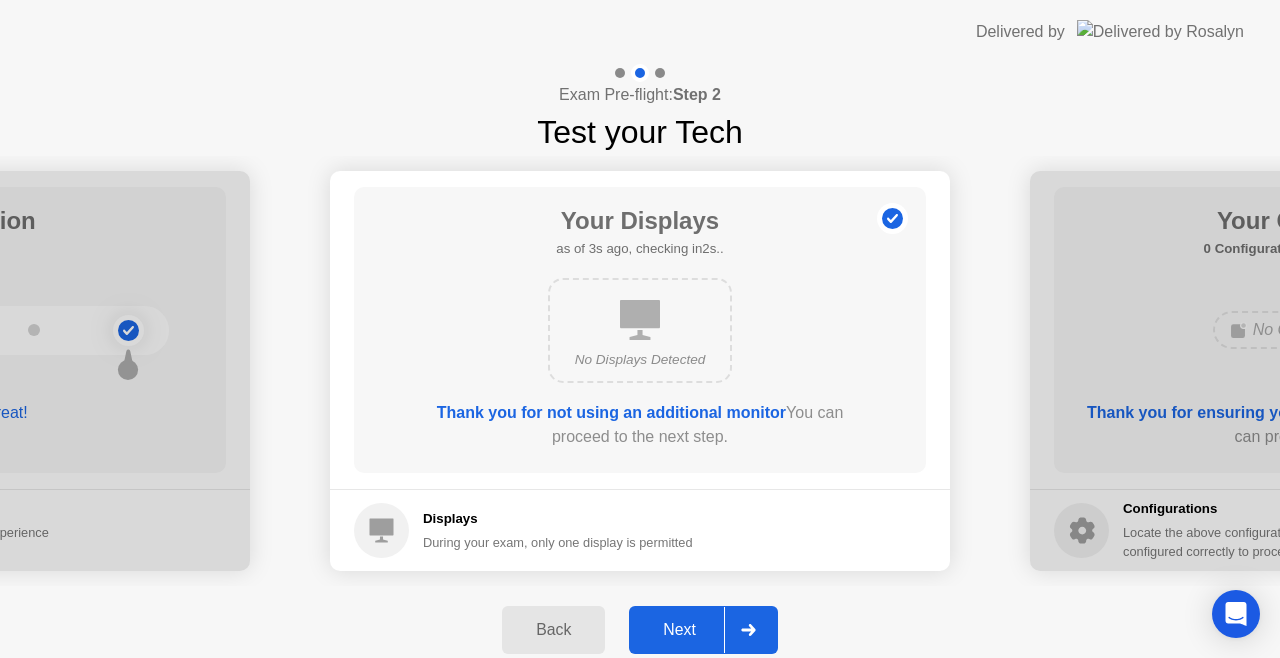 click 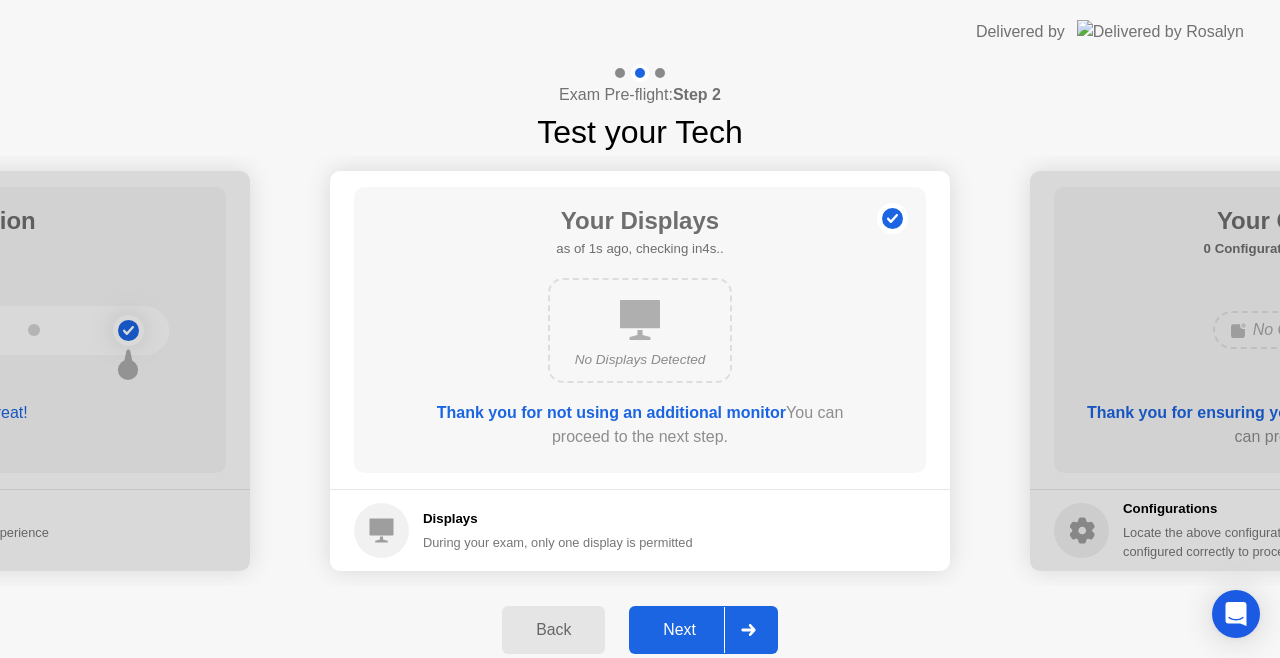 click on "Next" 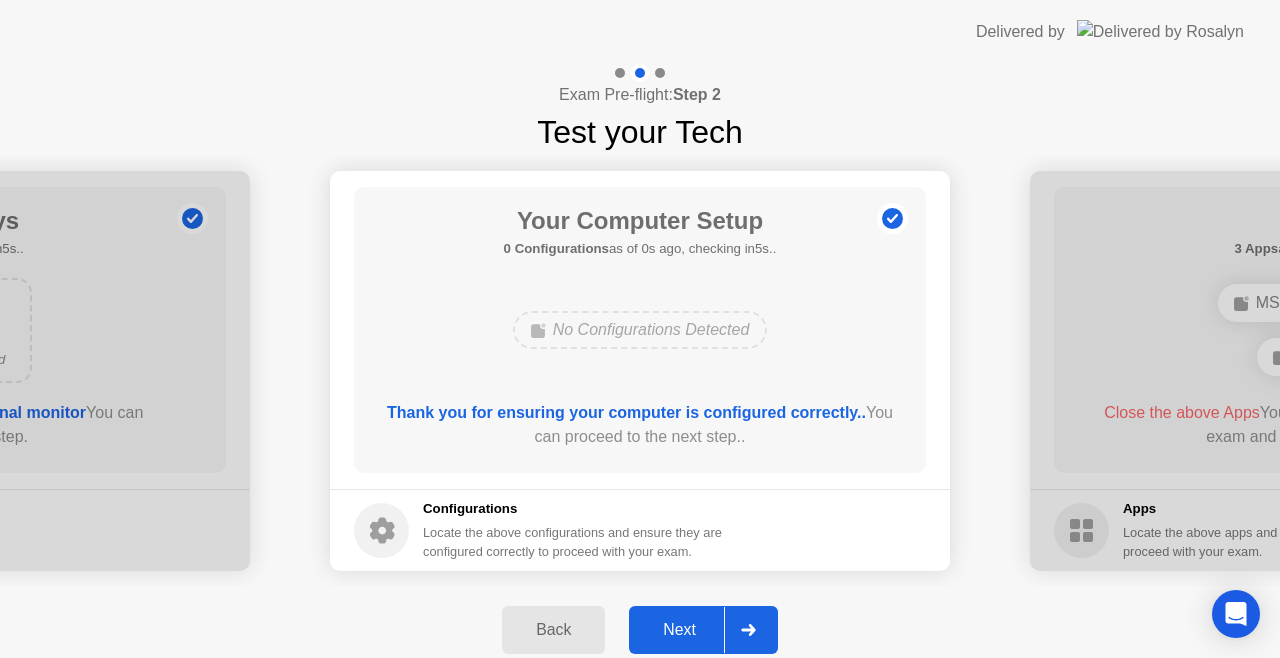 click on "Next" 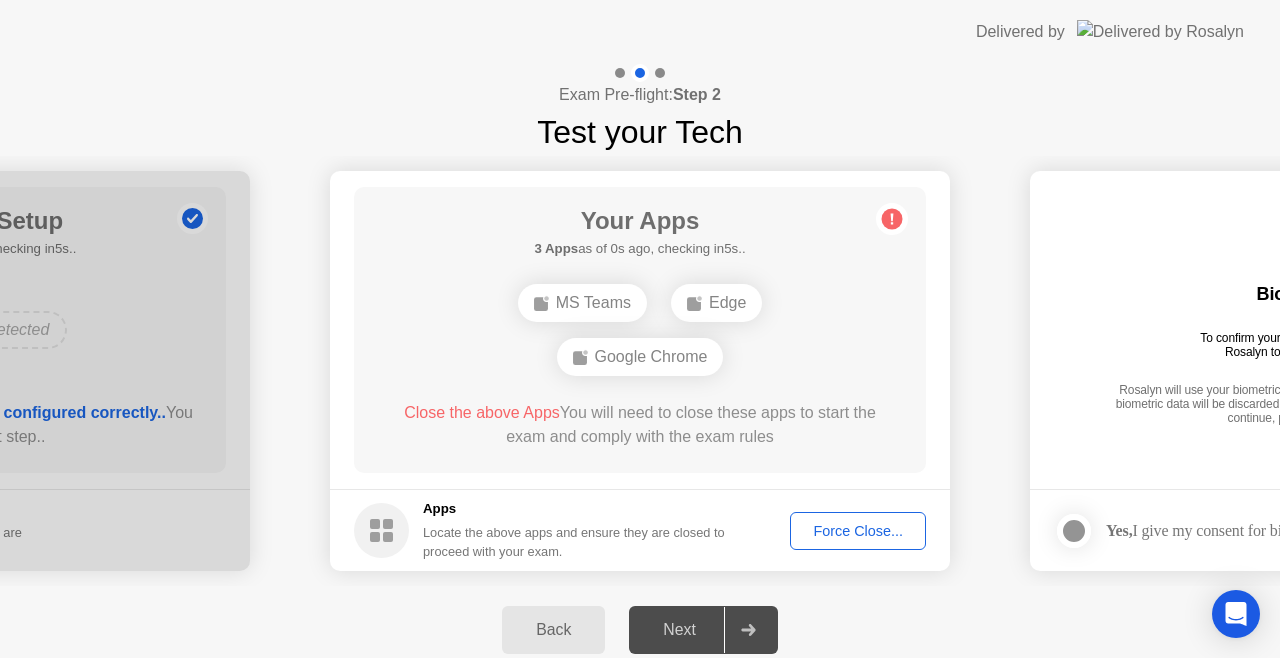 click on "Force Close..." 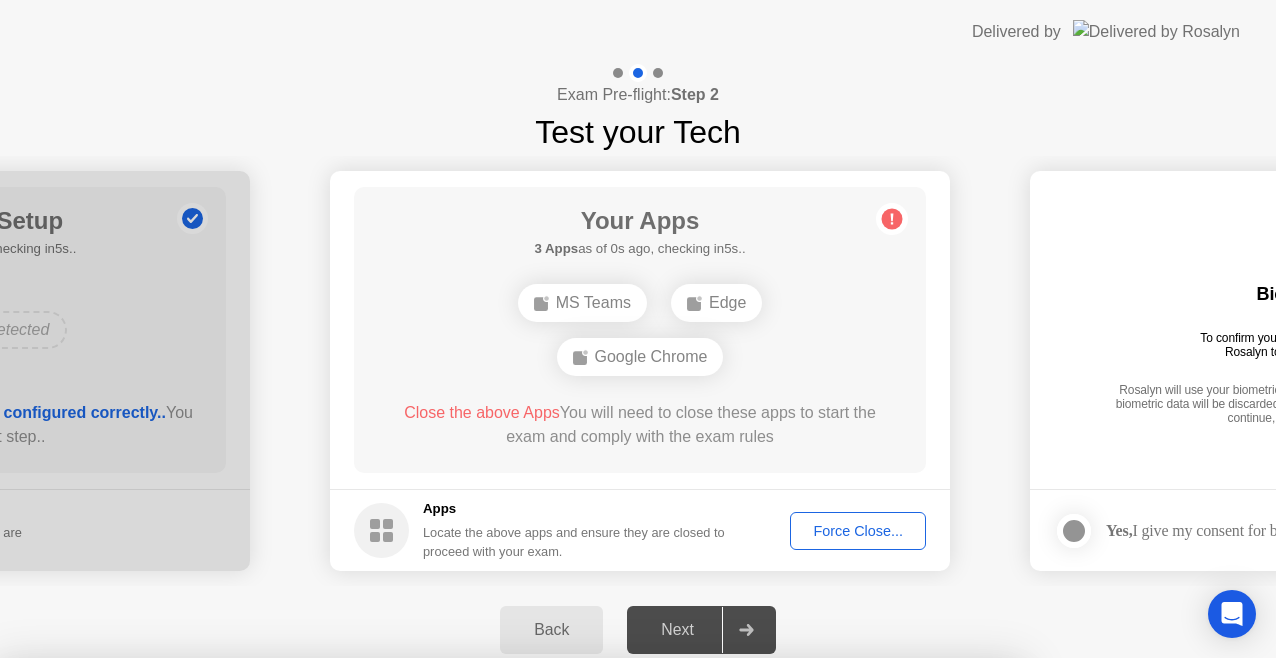 click on "Confirm" at bounding box center [577, 934] 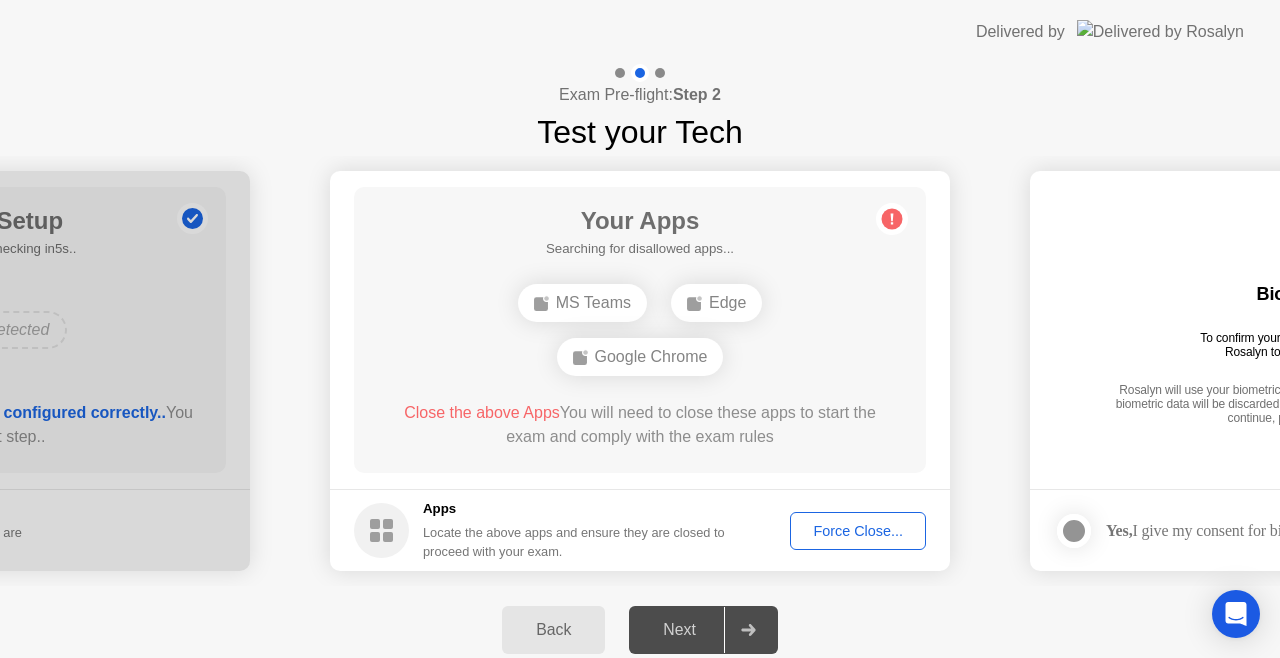 click on "Force Close..." 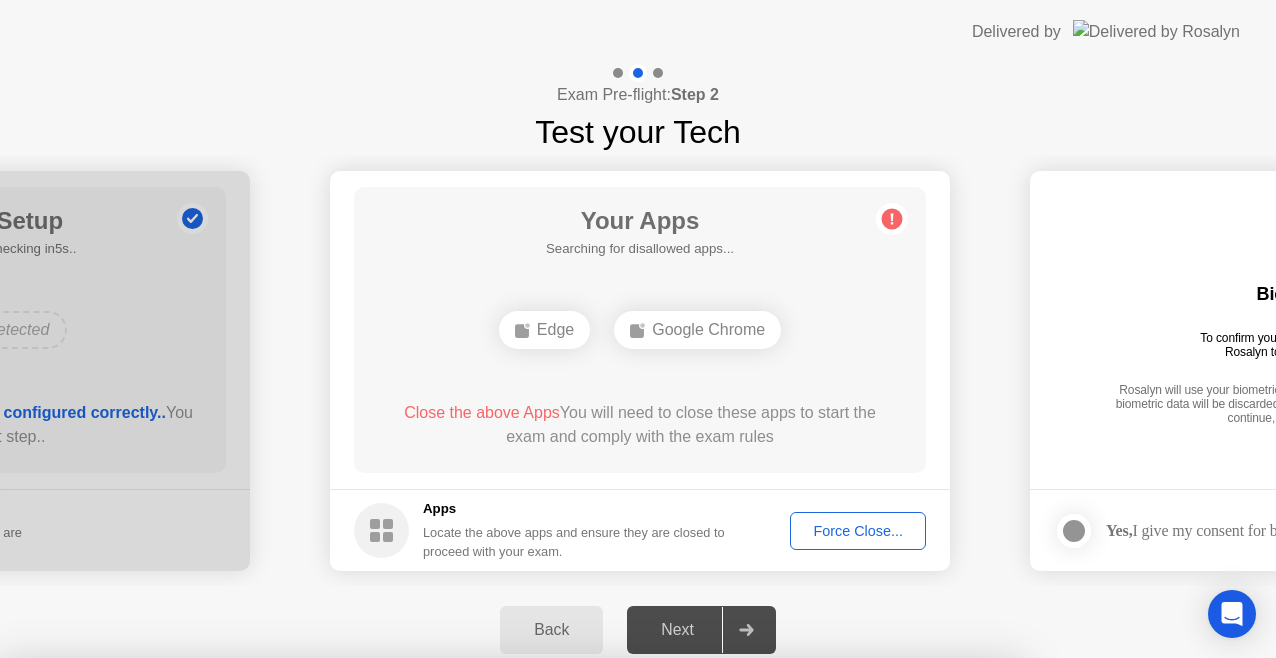 click on "Confirm" at bounding box center [577, 934] 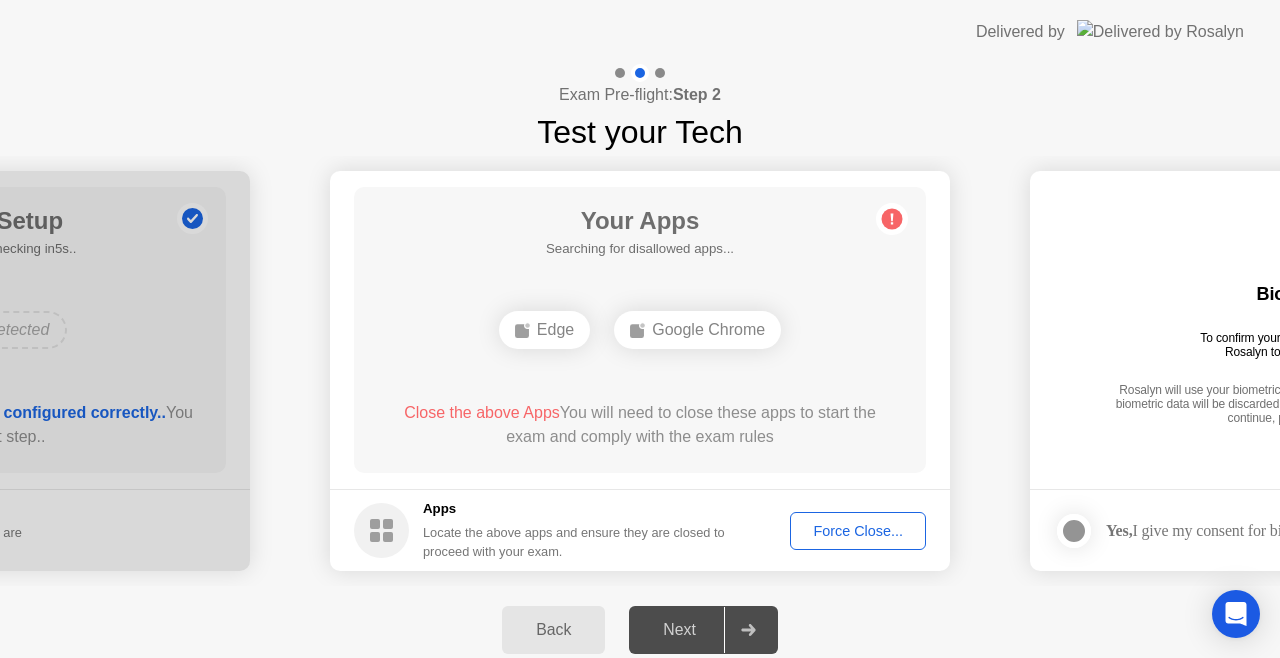 click on "Force Close..." 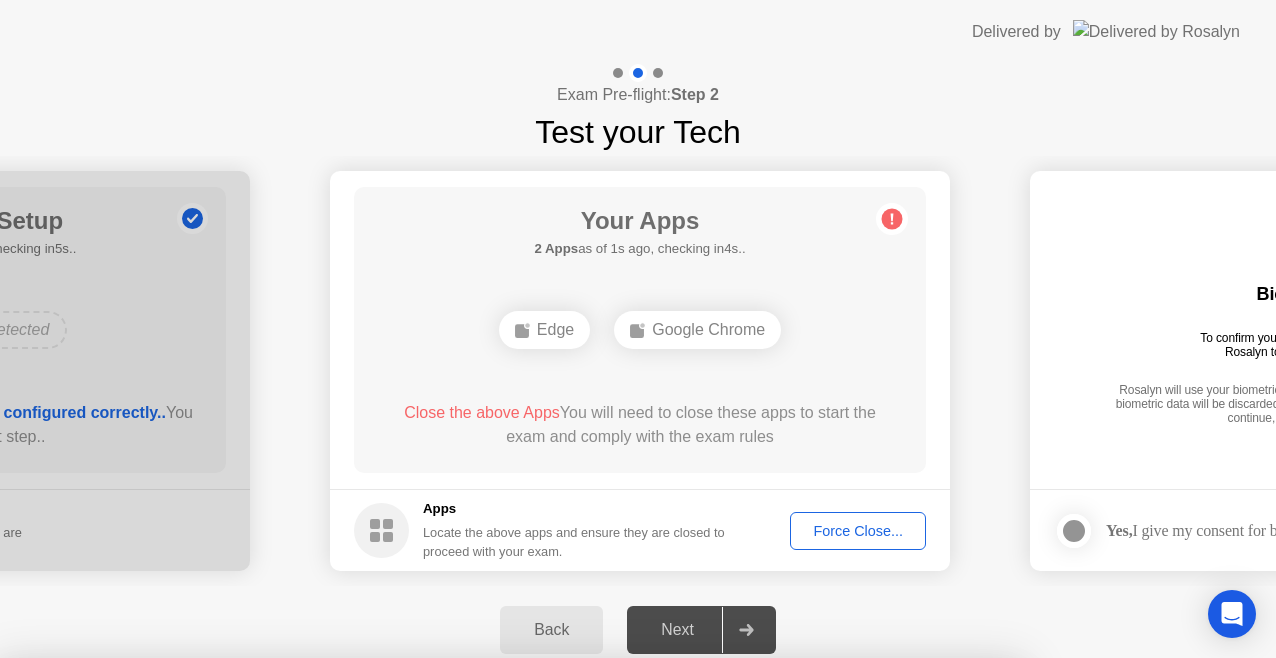 click on "Confirm" at bounding box center (577, 934) 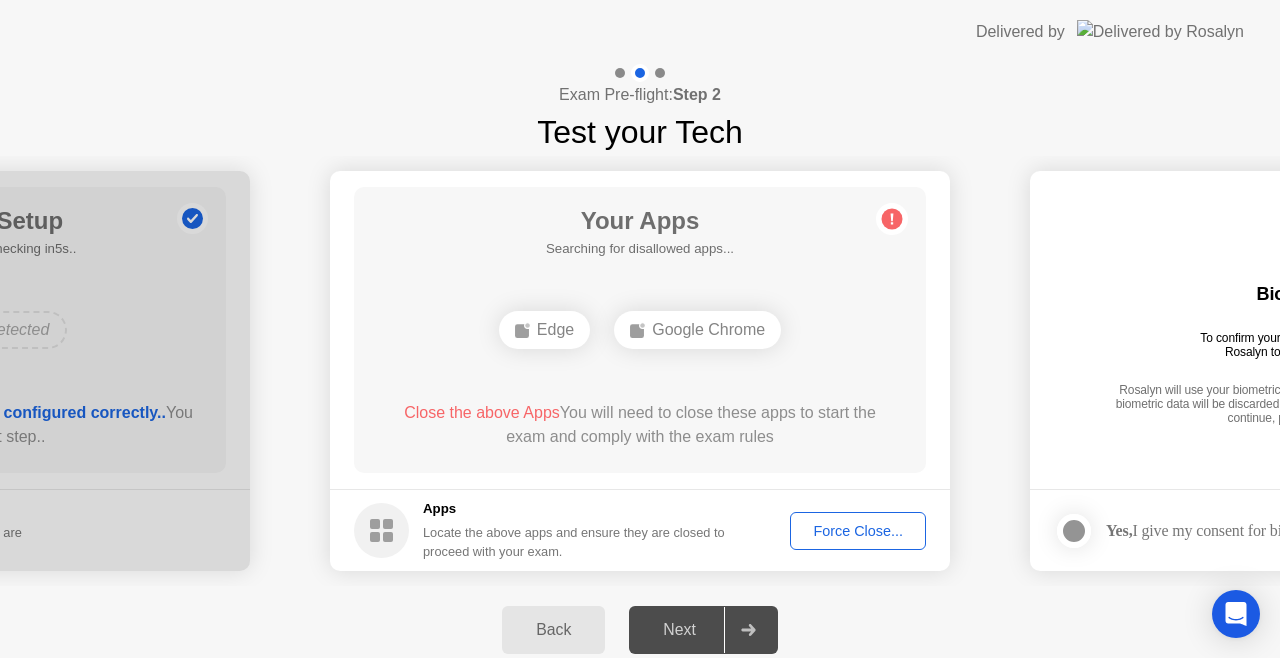 click on "Force Close..." 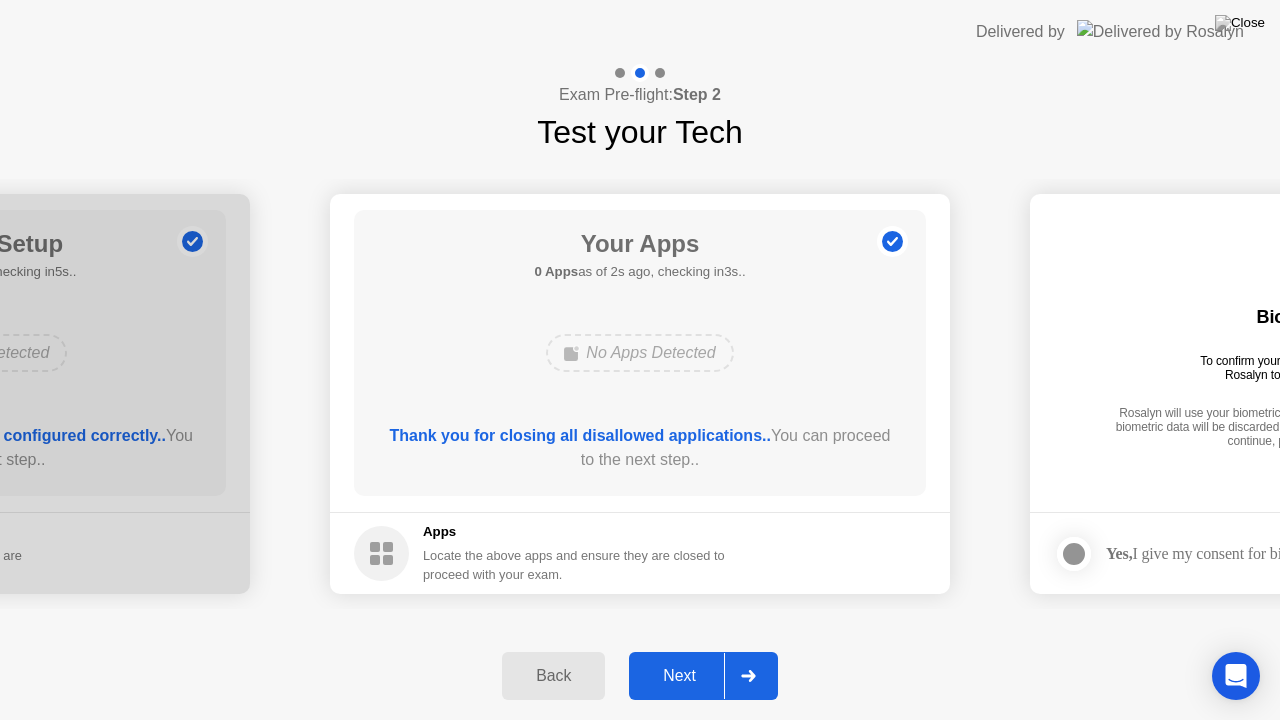 click on "Next" 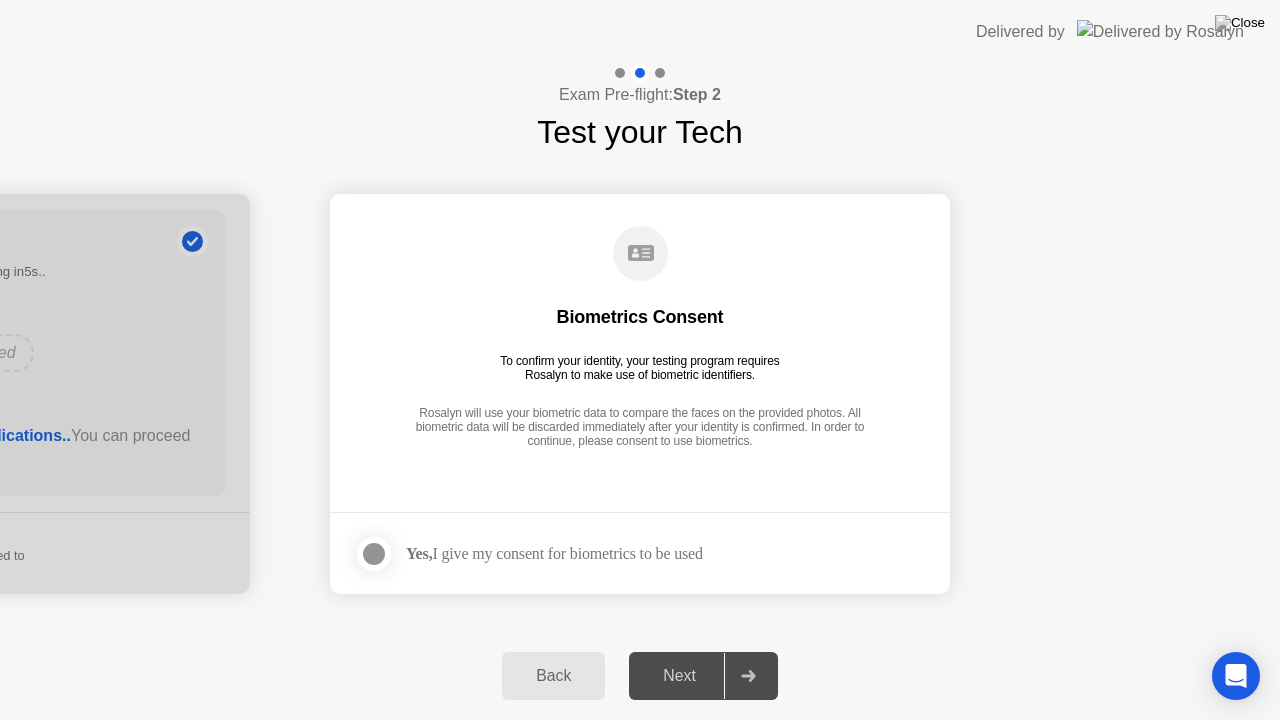 click 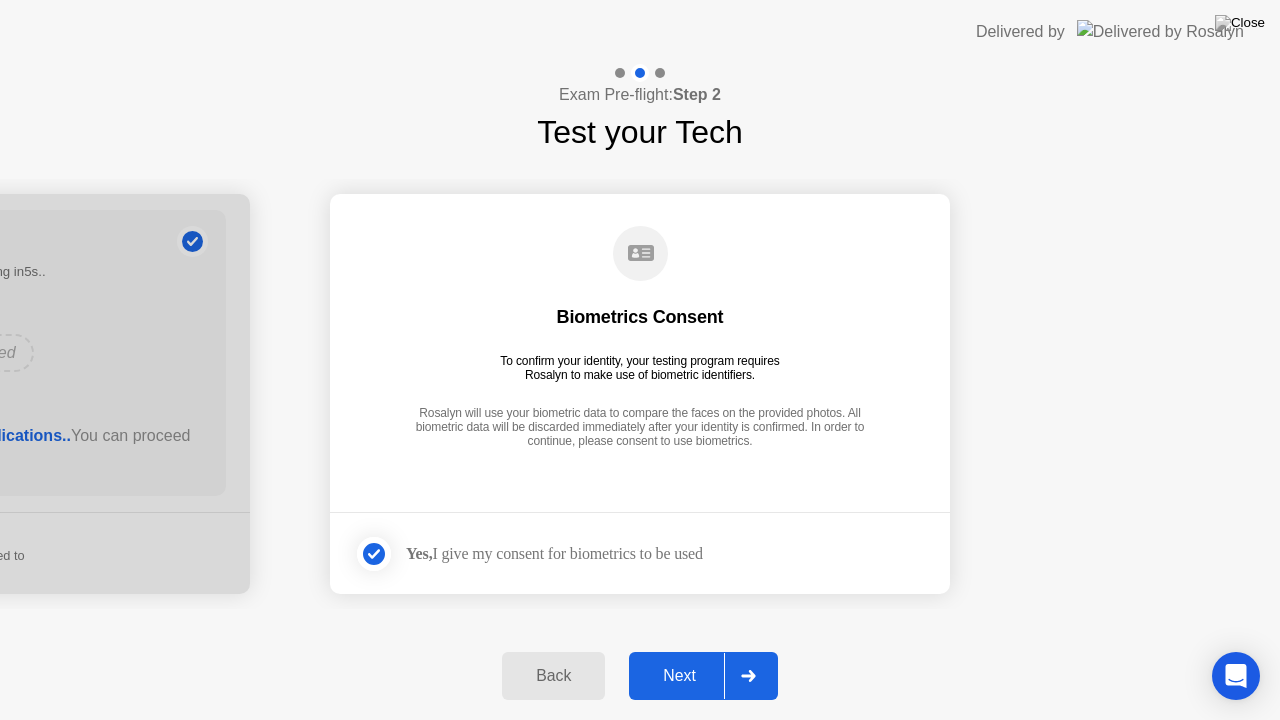 click on "Next" 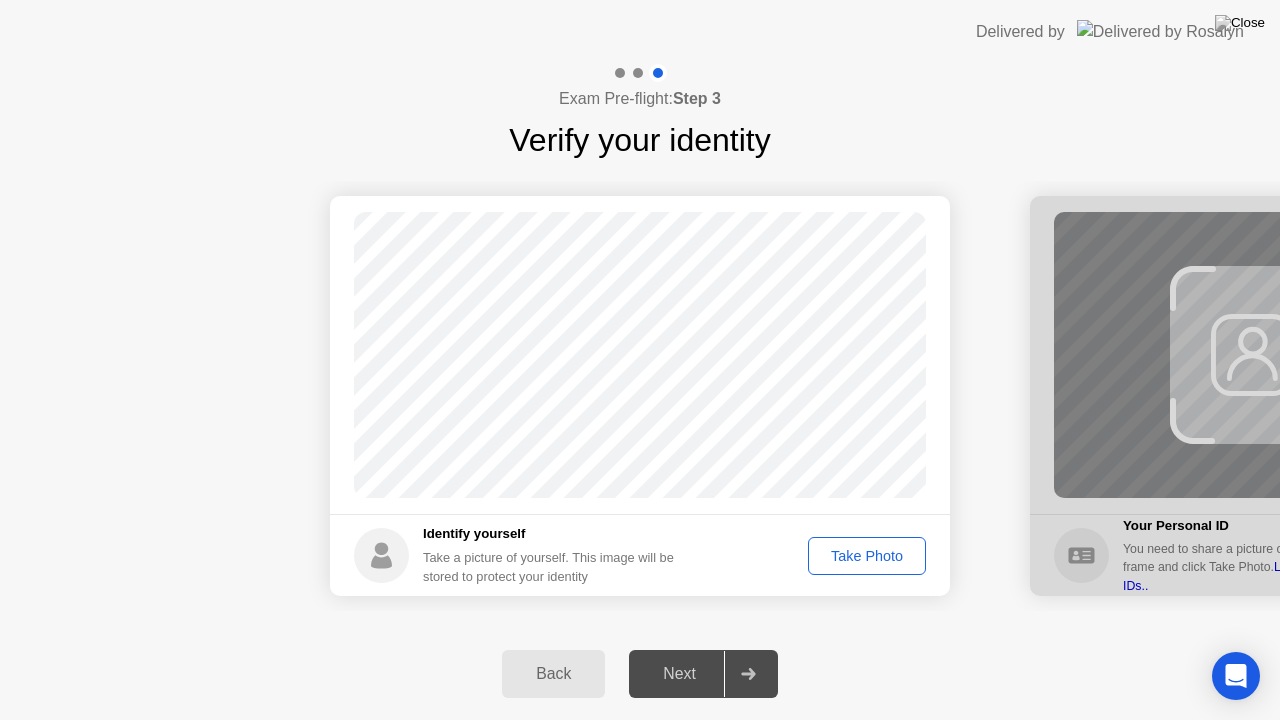click on "Take Photo" 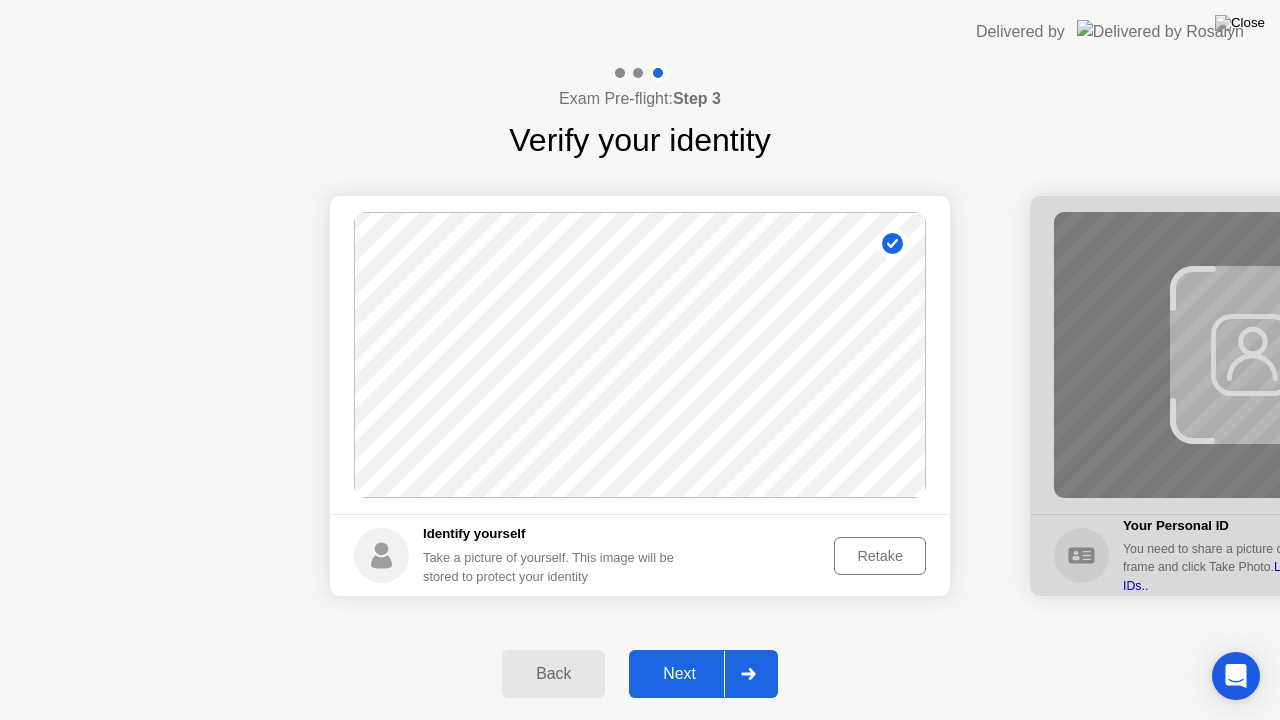 click on "Next" 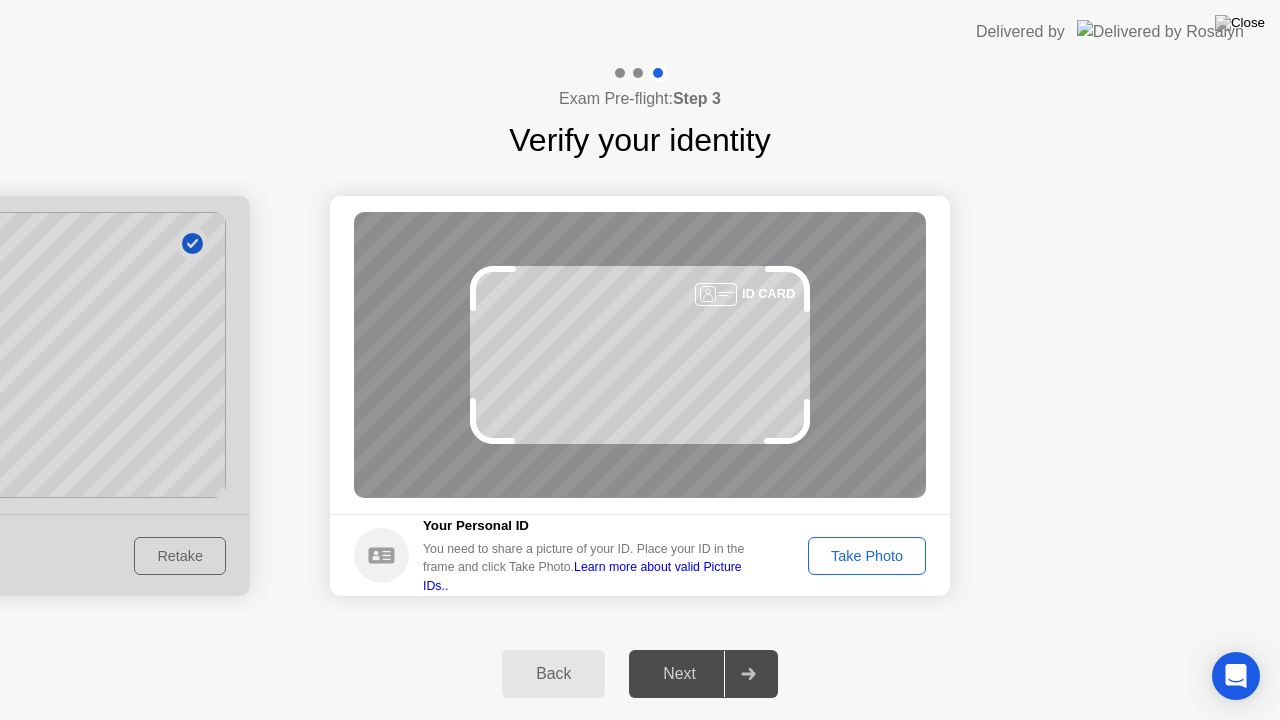 click on "Take Photo" 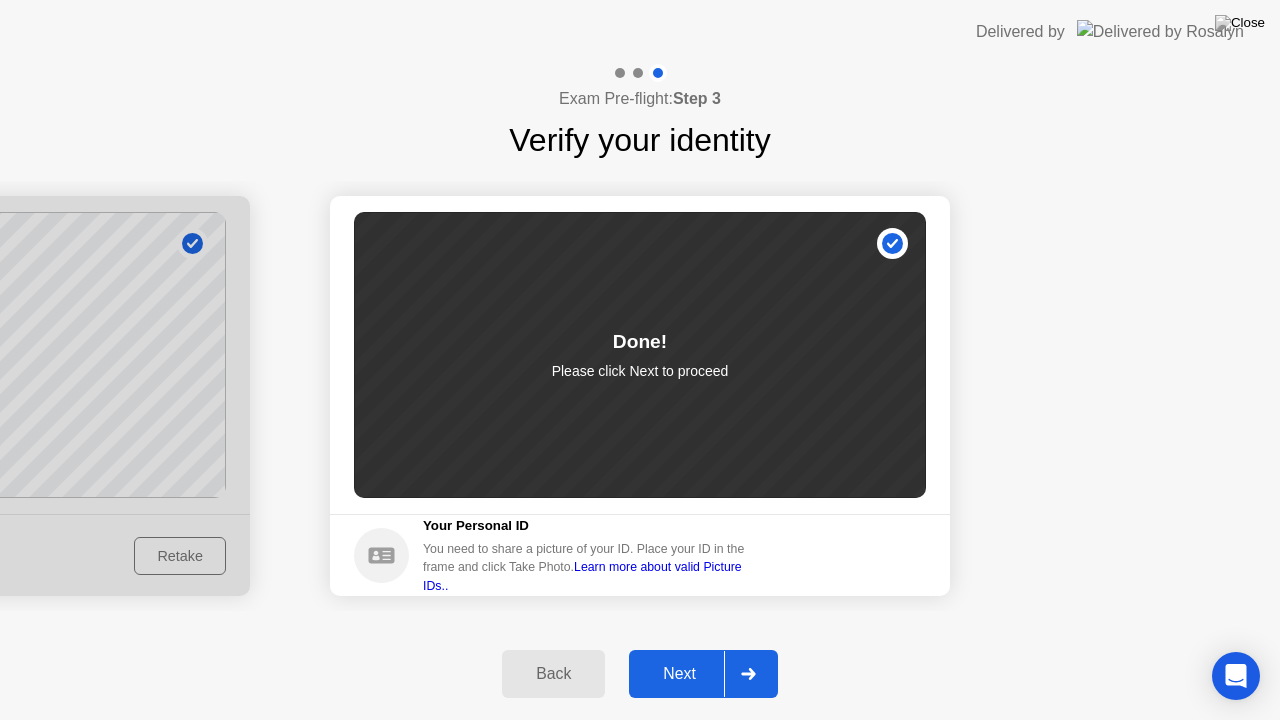 click on "Next" 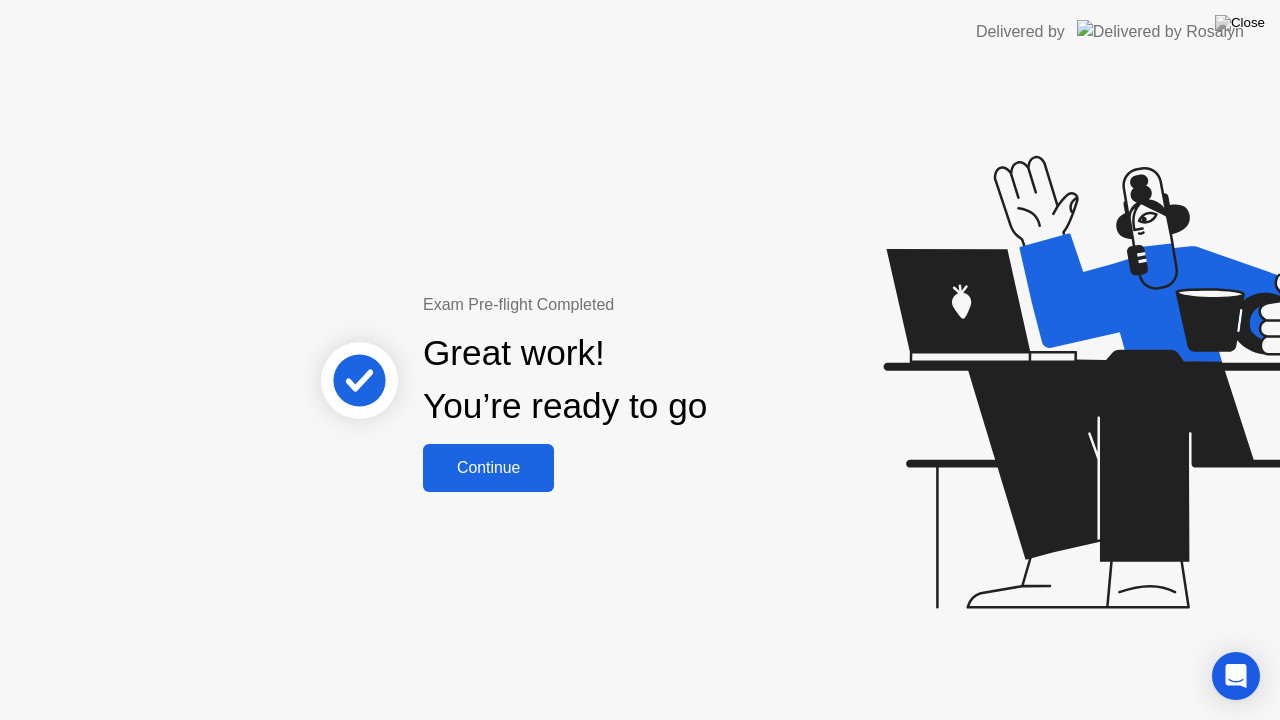 click on "Continue" 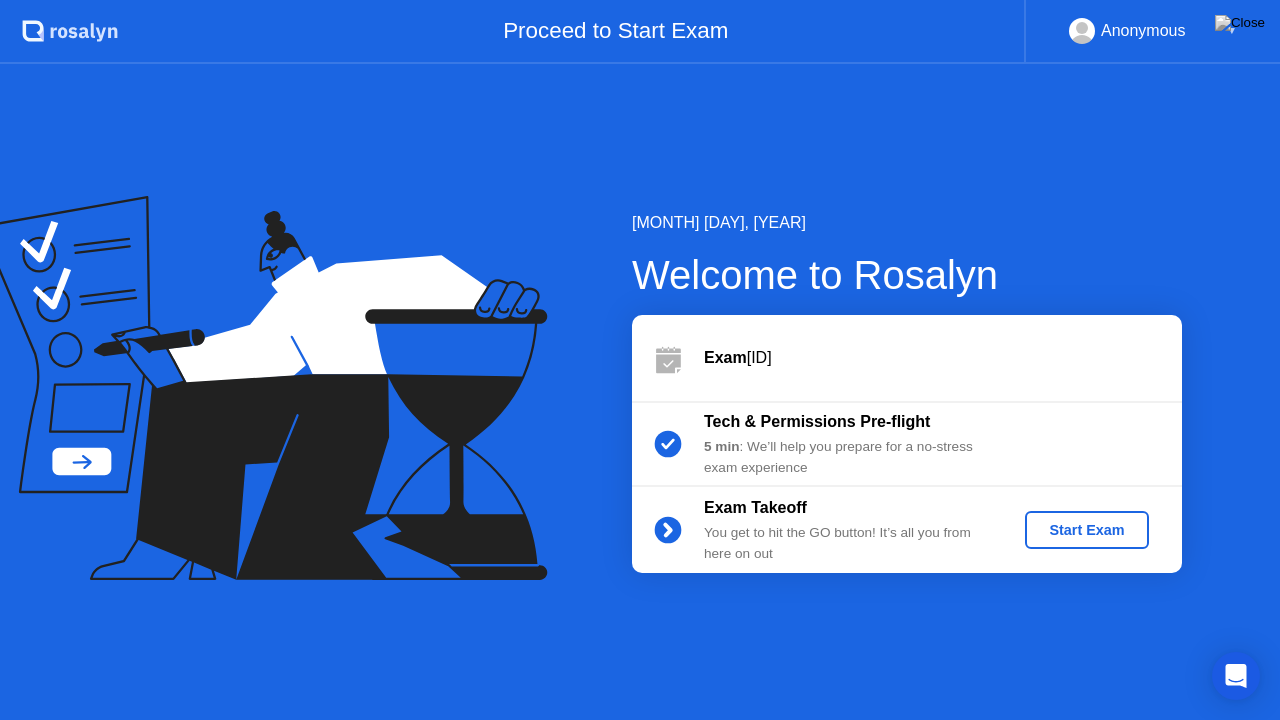 click on "Start Exam" 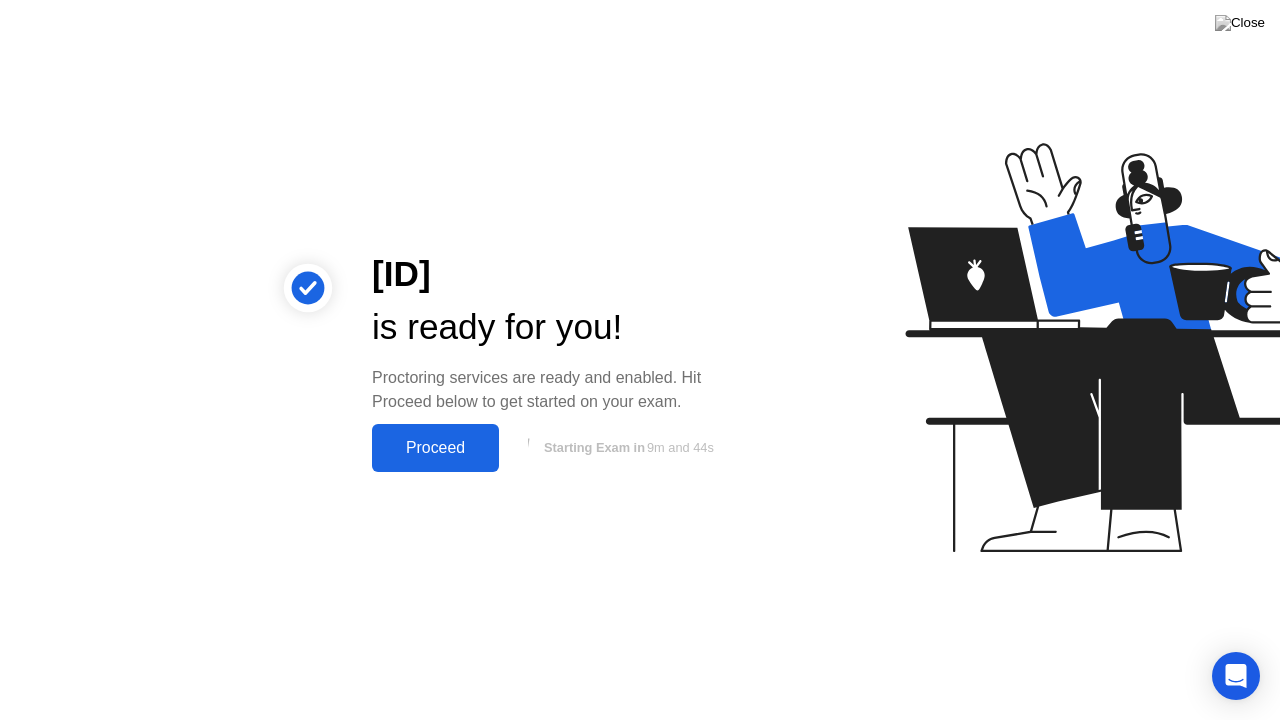 click on "Proceed" 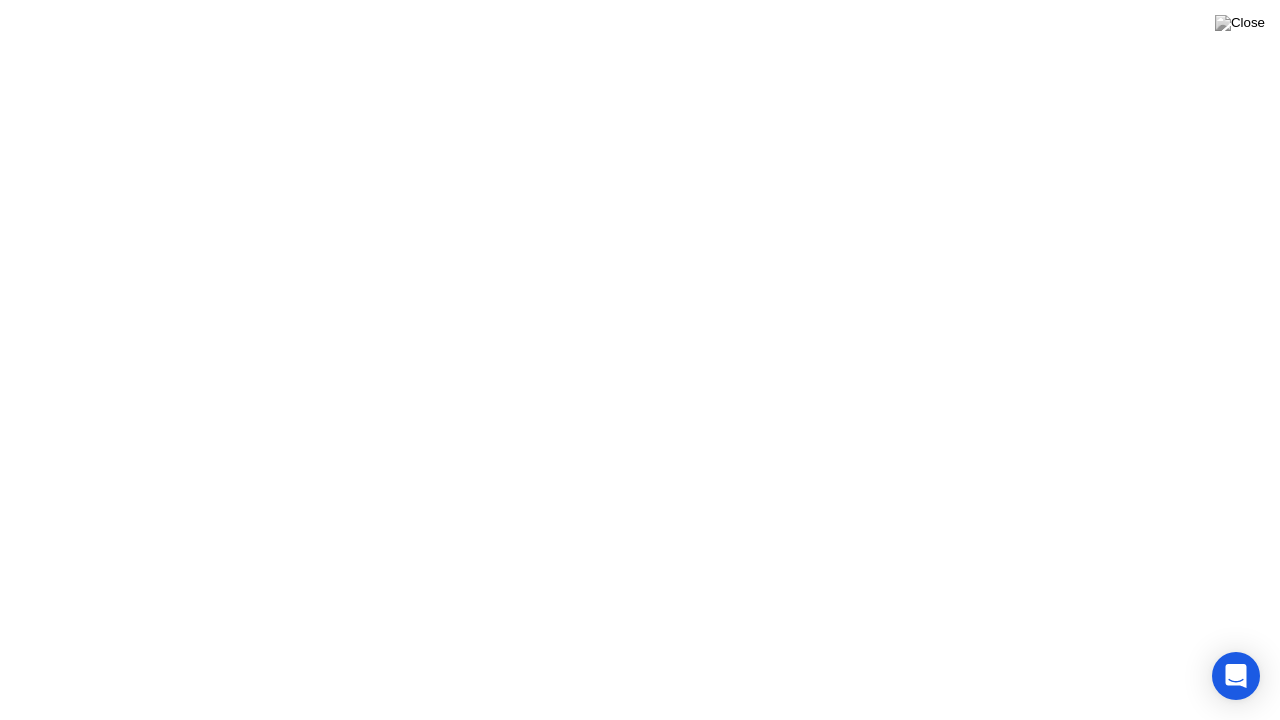 click on "It seems you lost your internet connection. You have  14 seconds to reconnect in order to continue with your exam." 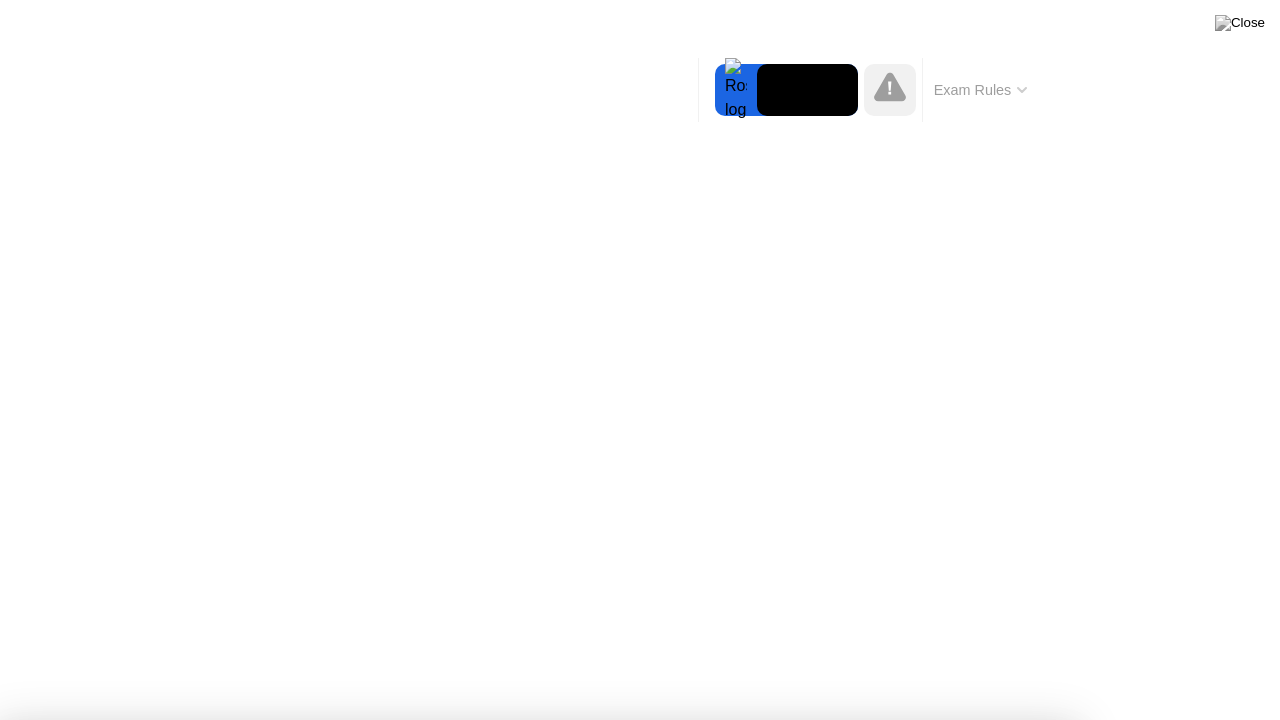 click on "Oops, we lost contact It seems you lost your internet connection. You have  6 seconds to reconnect in order to continue with your exam." at bounding box center (537, 1055) 